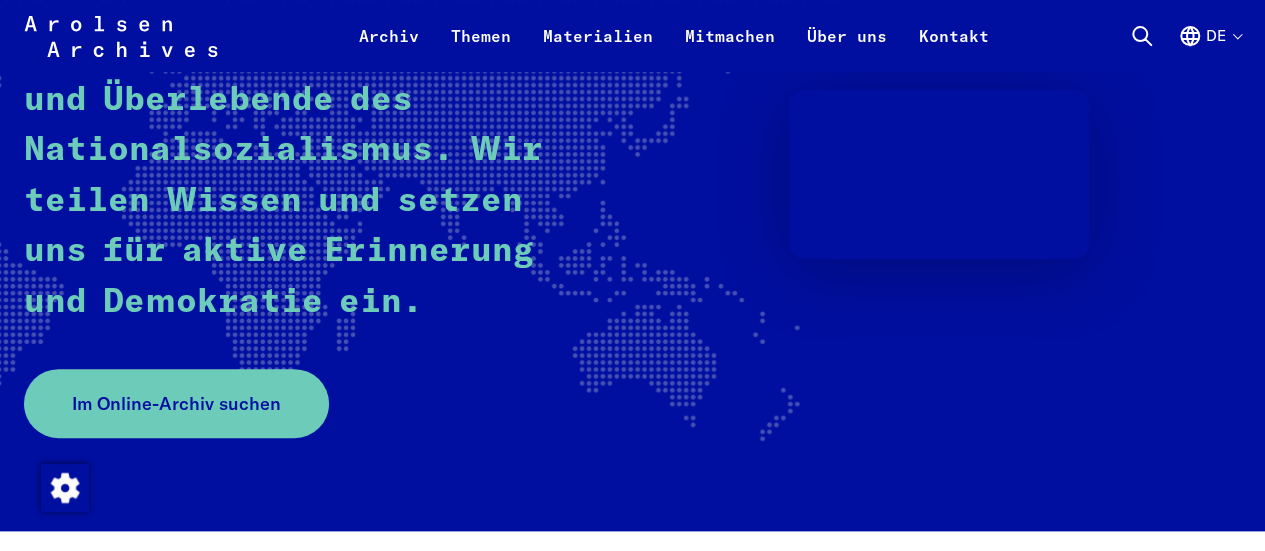 scroll, scrollTop: 358, scrollLeft: 0, axis: vertical 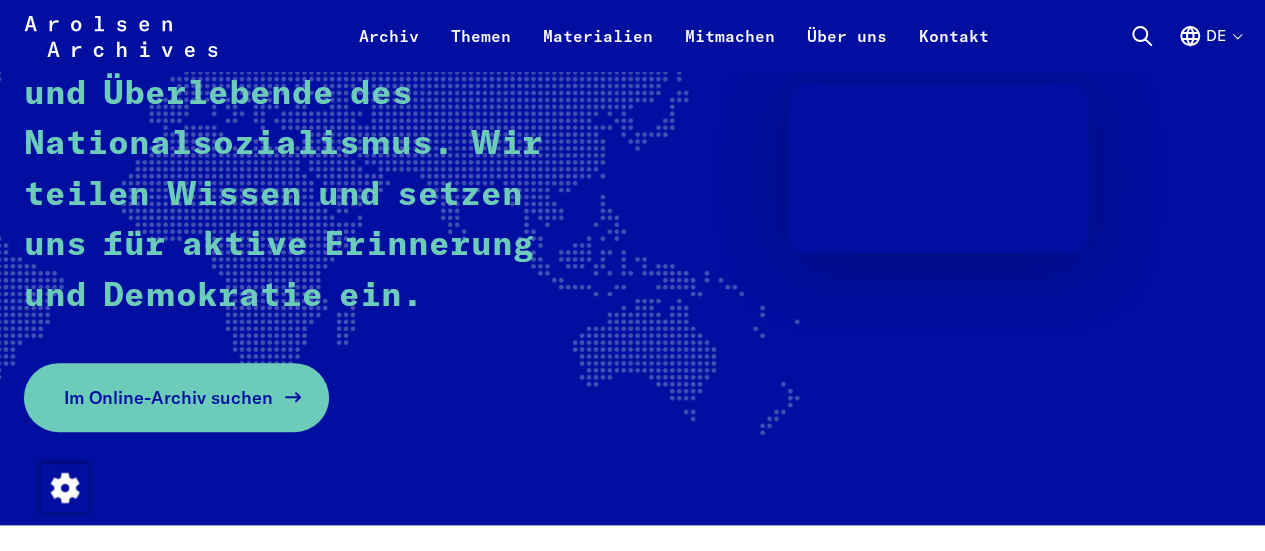 click on "Im Online-Archiv suchen" at bounding box center (168, 397) 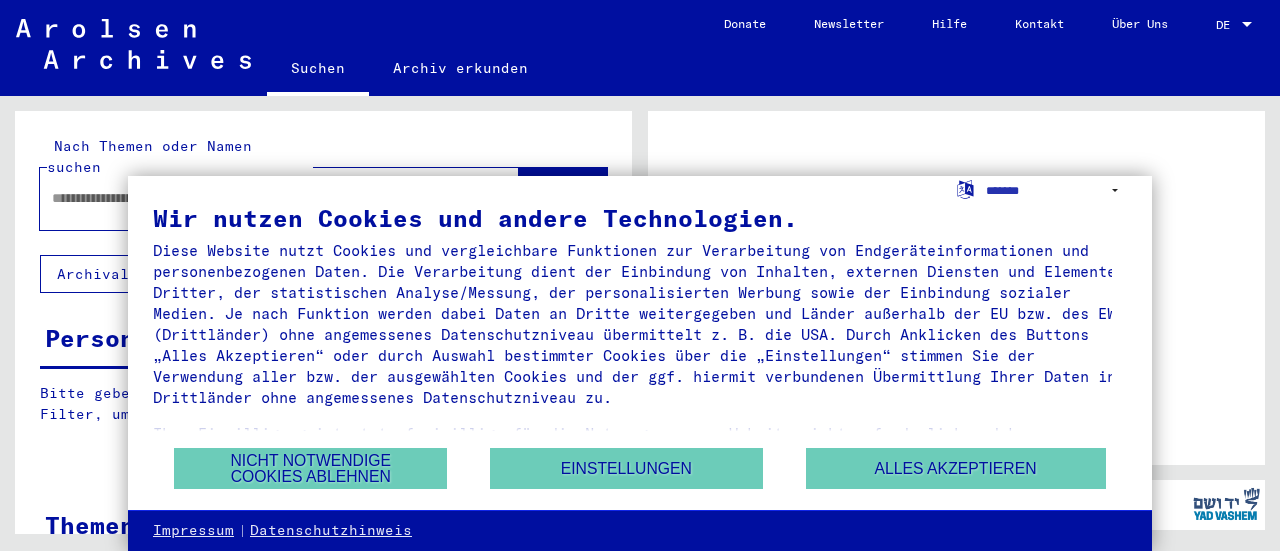 scroll, scrollTop: 0, scrollLeft: 0, axis: both 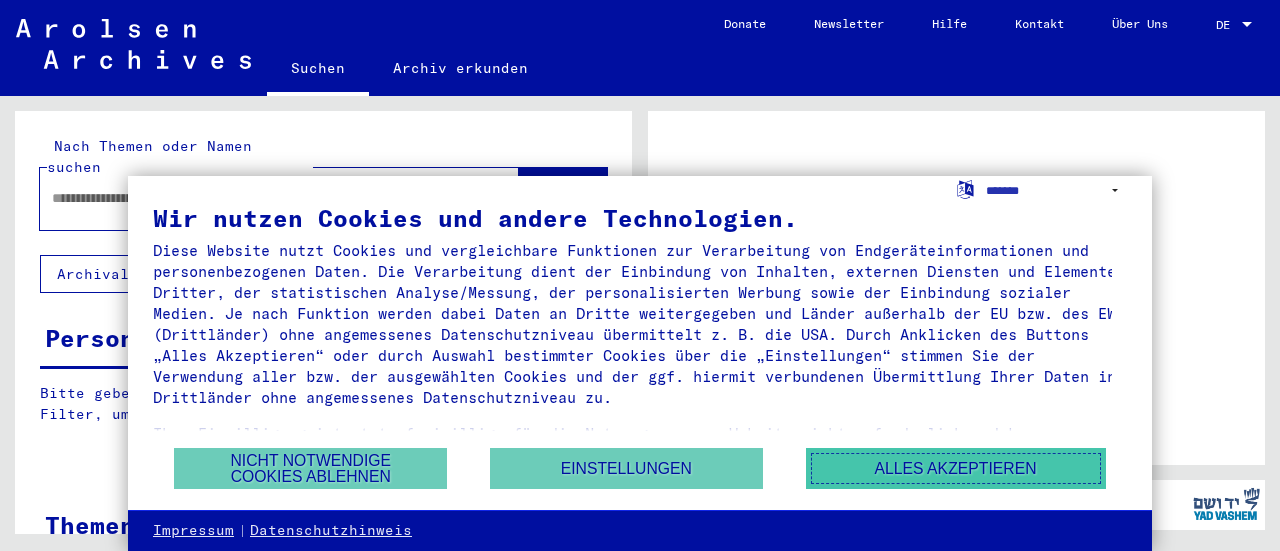 click on "Alles akzeptieren" at bounding box center [956, 468] 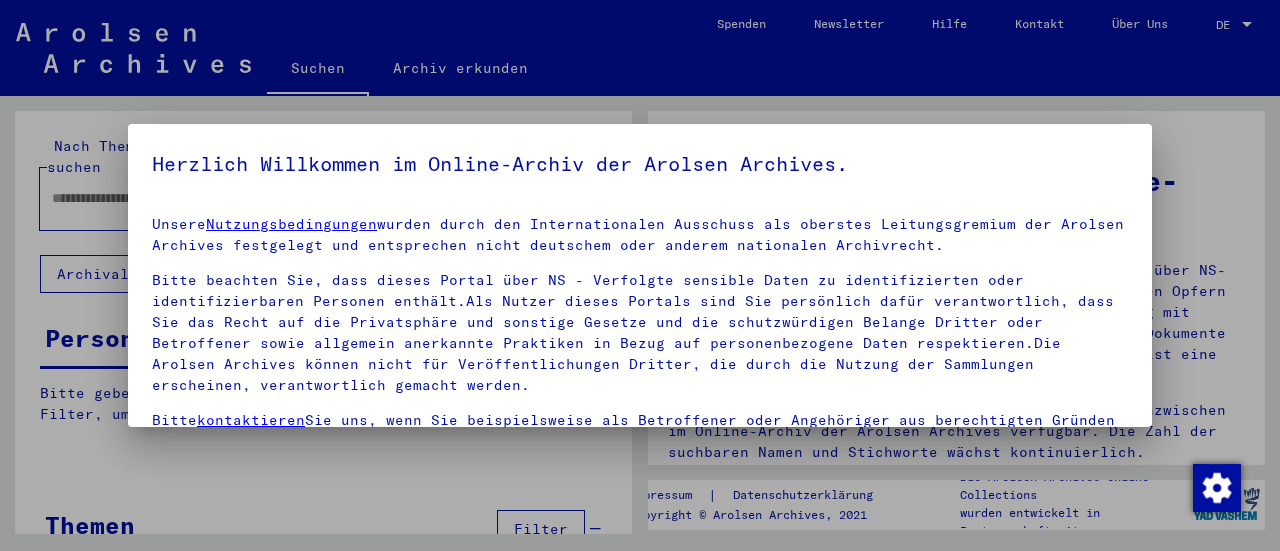 scroll, scrollTop: 186, scrollLeft: 0, axis: vertical 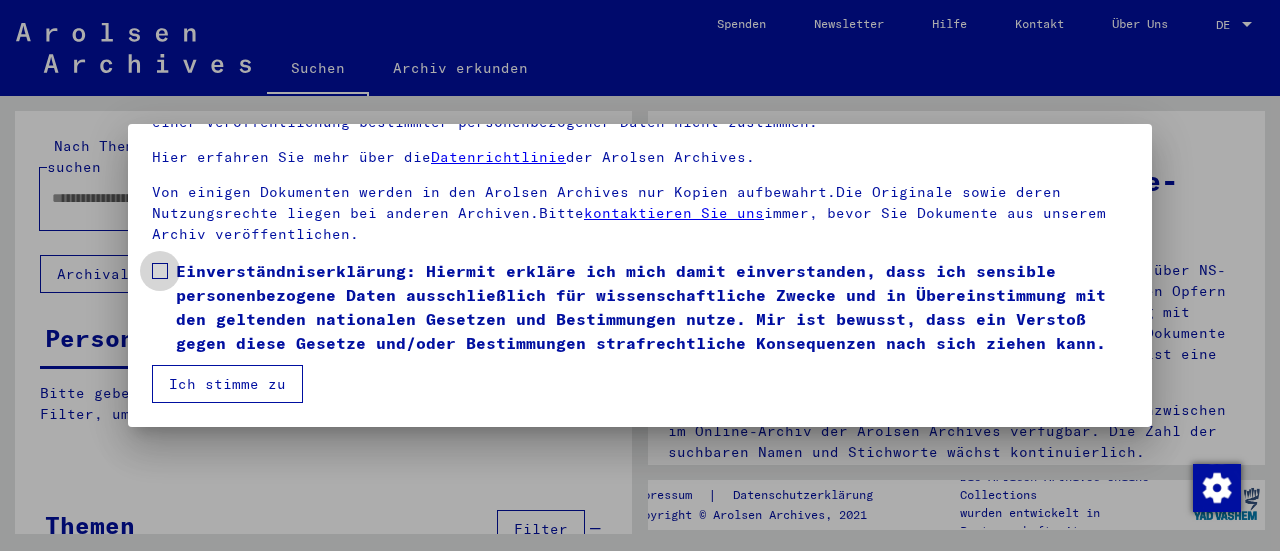 click at bounding box center (160, 271) 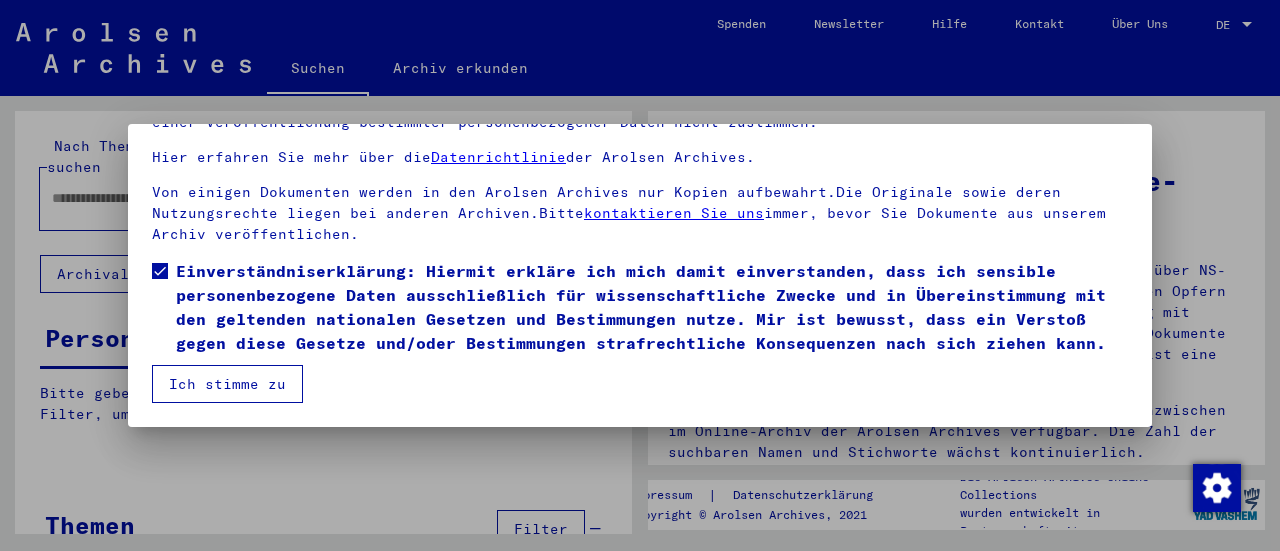 click on "Ich stimme zu" at bounding box center [227, 384] 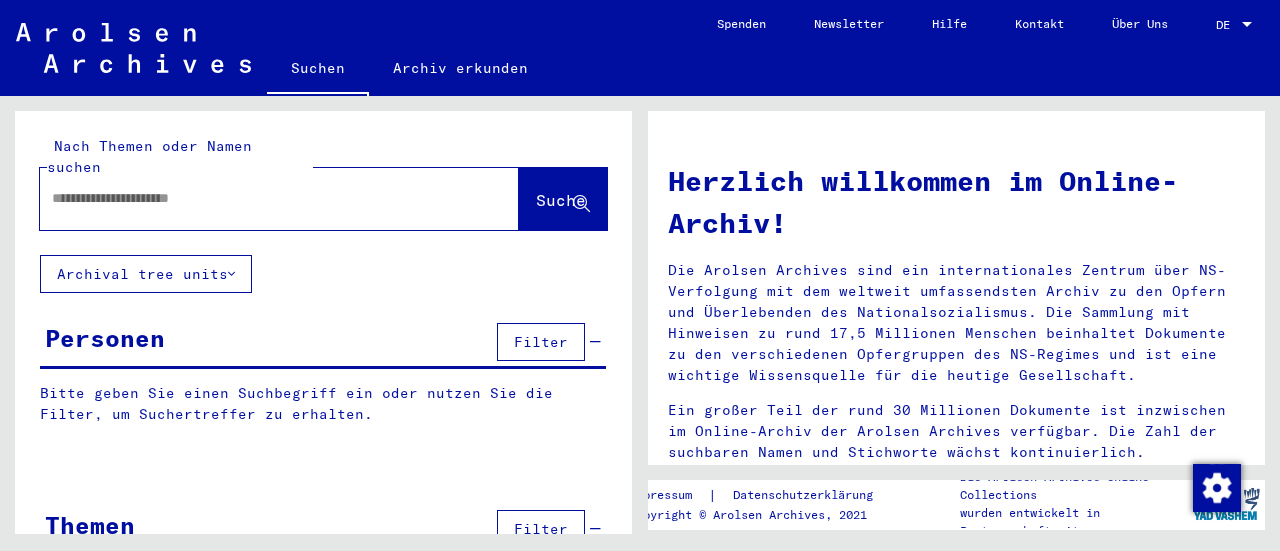 click 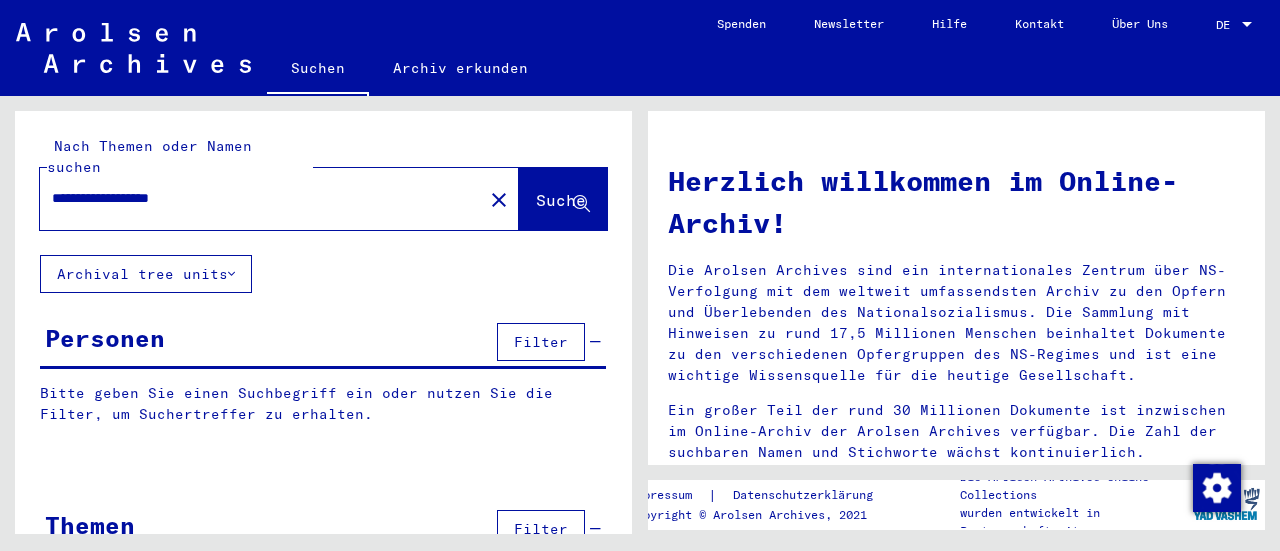 type on "**********" 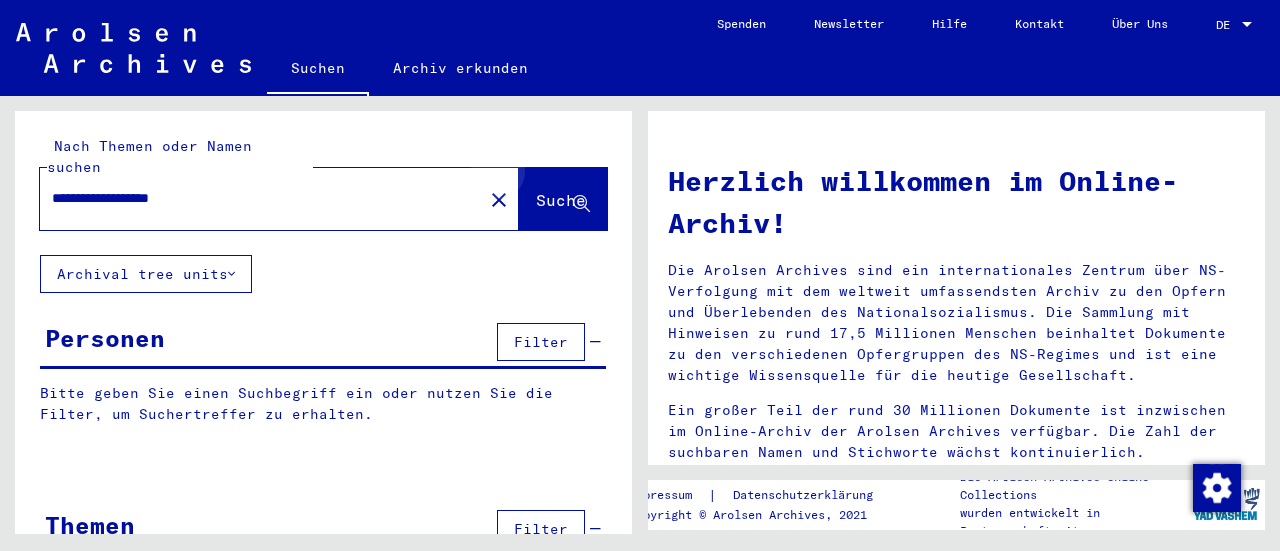 click on "Suche" 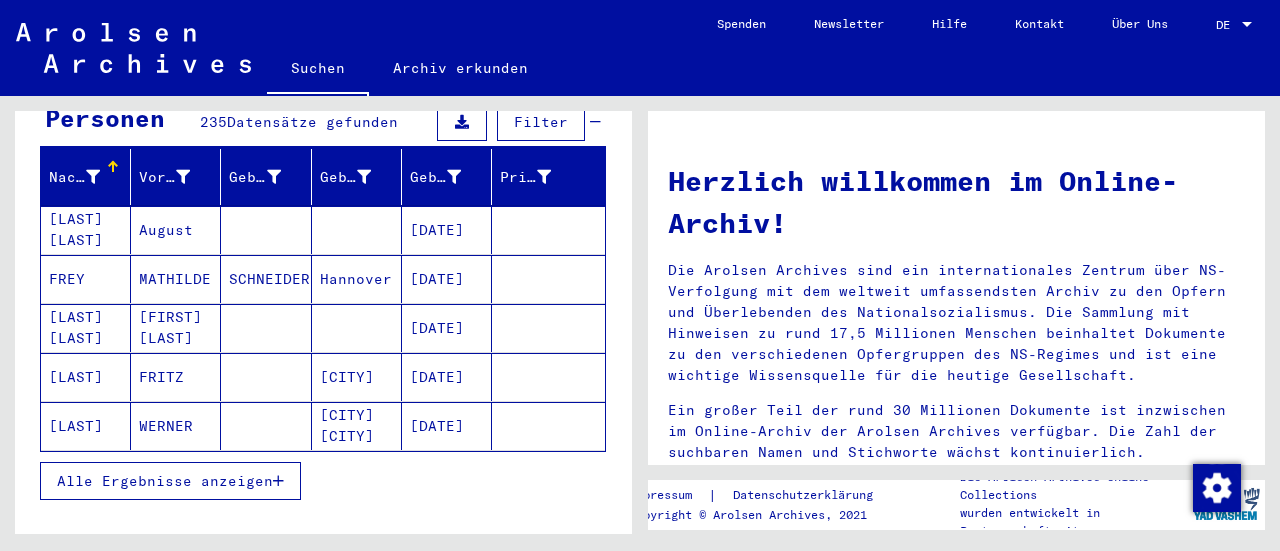 scroll, scrollTop: 222, scrollLeft: 0, axis: vertical 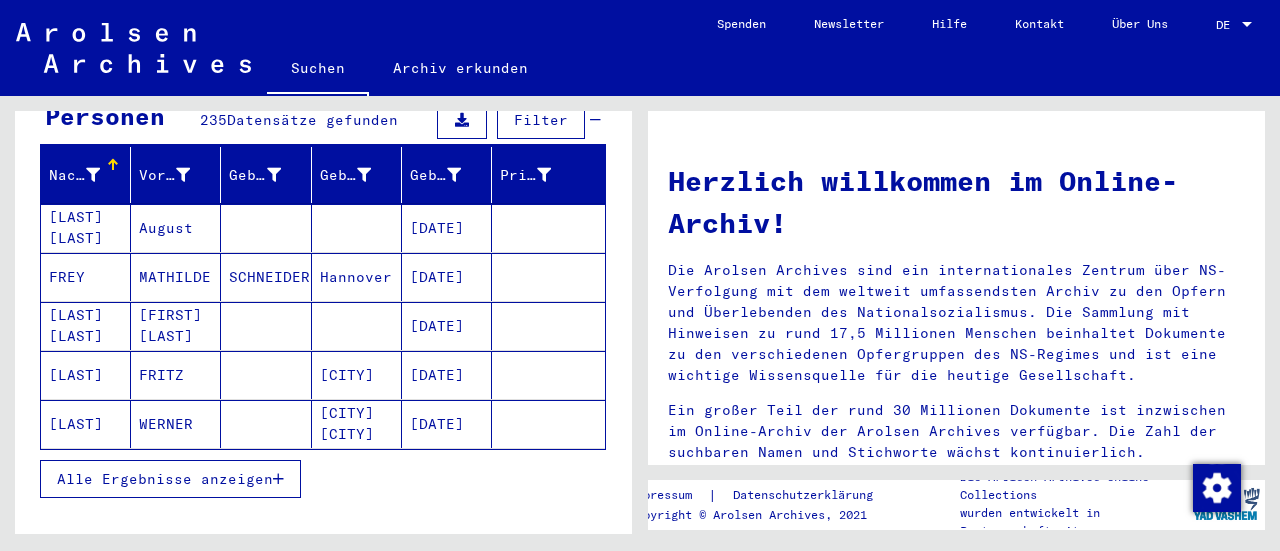 click on "Alle Ergebnisse anzeigen" at bounding box center [165, 479] 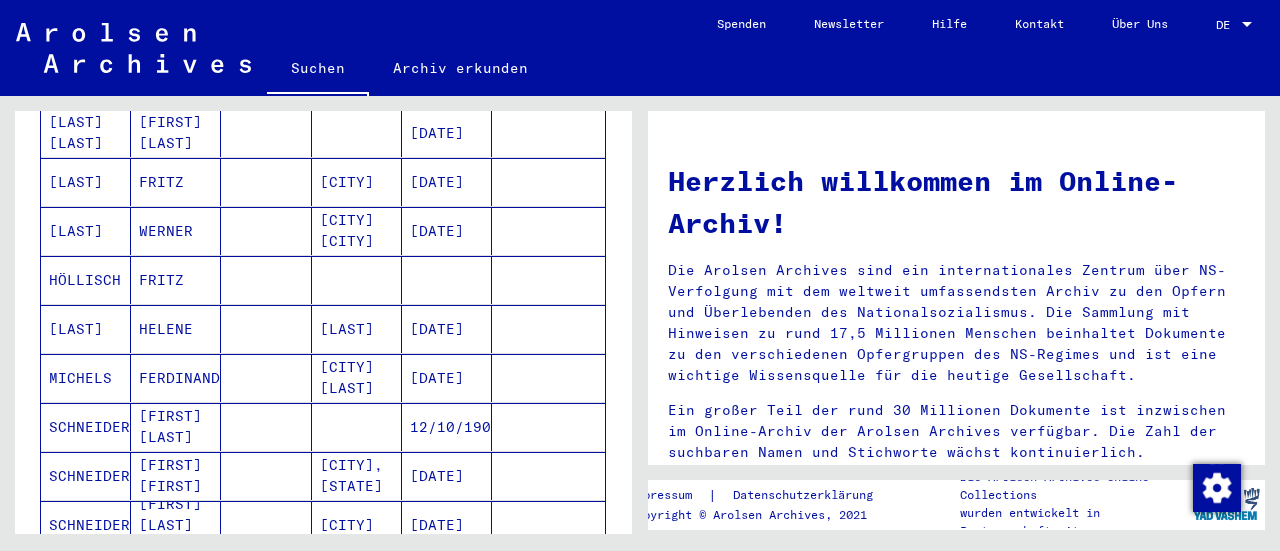 scroll, scrollTop: 438, scrollLeft: 0, axis: vertical 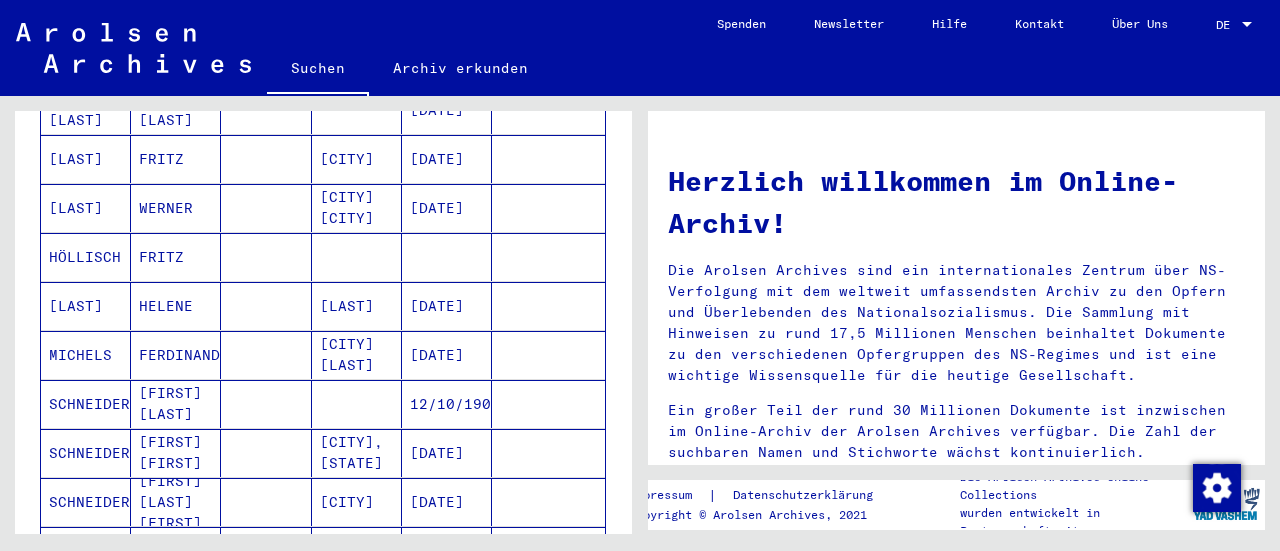 click on "12/10/1901" at bounding box center [447, 453] 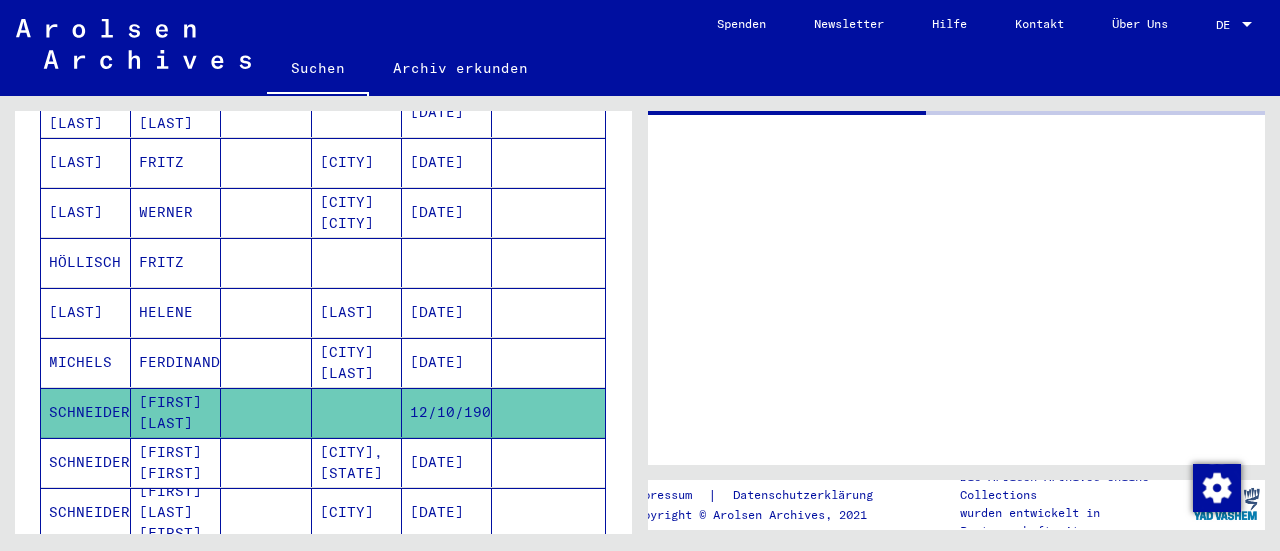 scroll, scrollTop: 440, scrollLeft: 0, axis: vertical 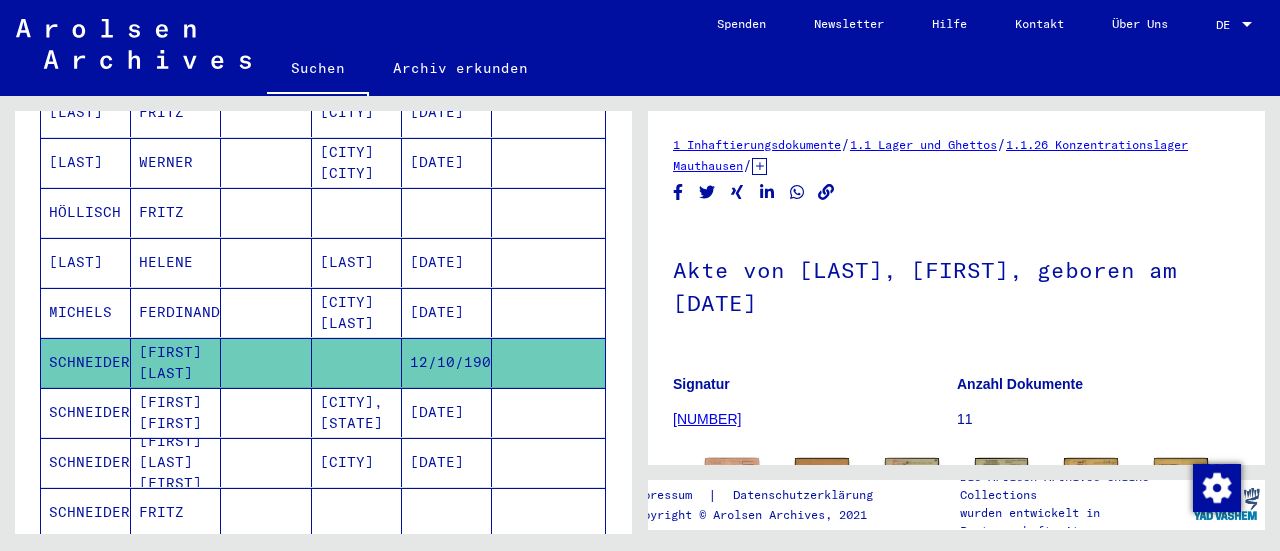 click on "[FIRST] [FIRST]" at bounding box center (176, 462) 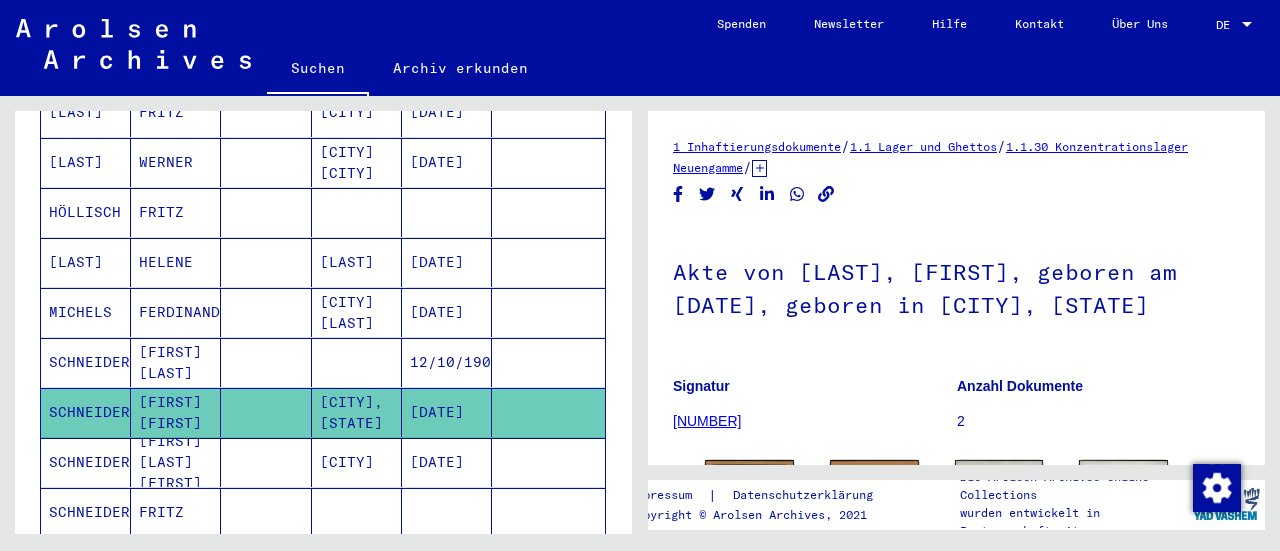 scroll, scrollTop: 0, scrollLeft: 0, axis: both 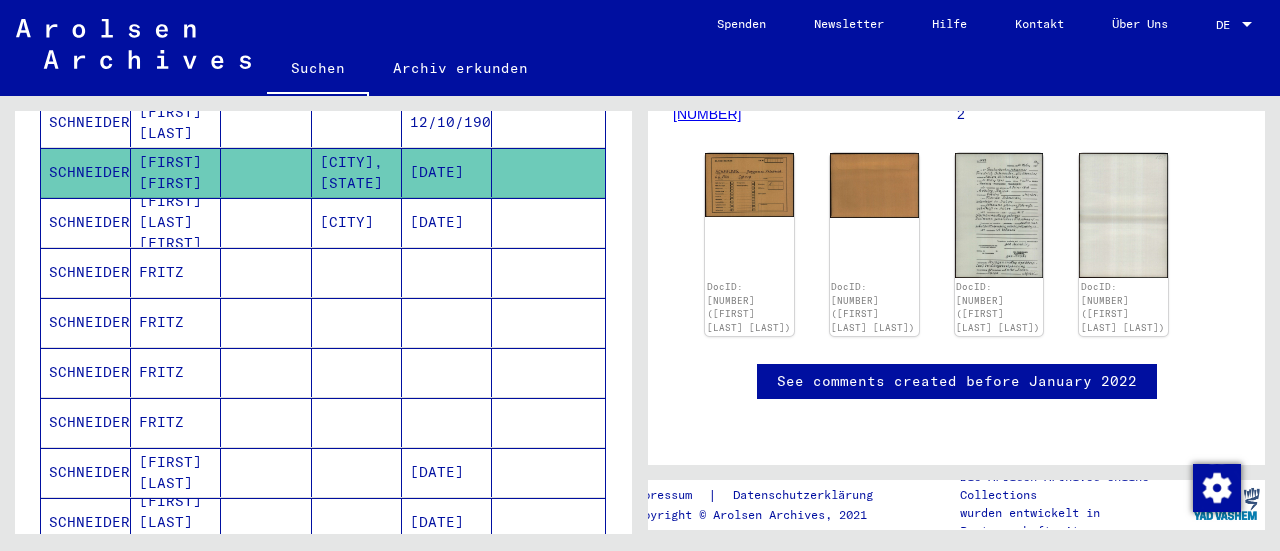 click 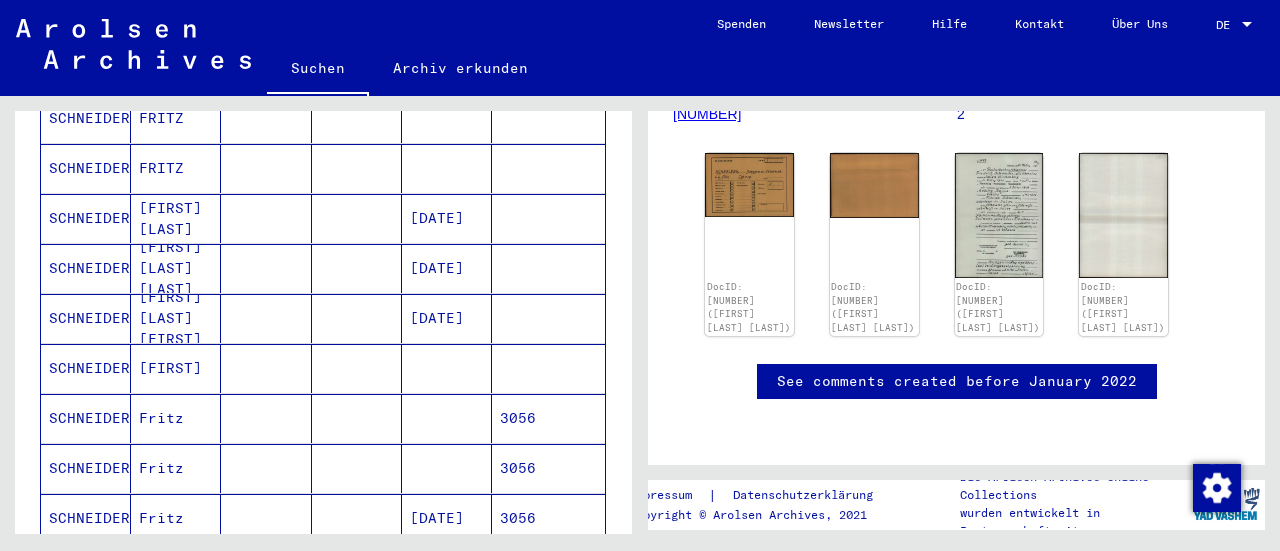 scroll, scrollTop: 1000, scrollLeft: 0, axis: vertical 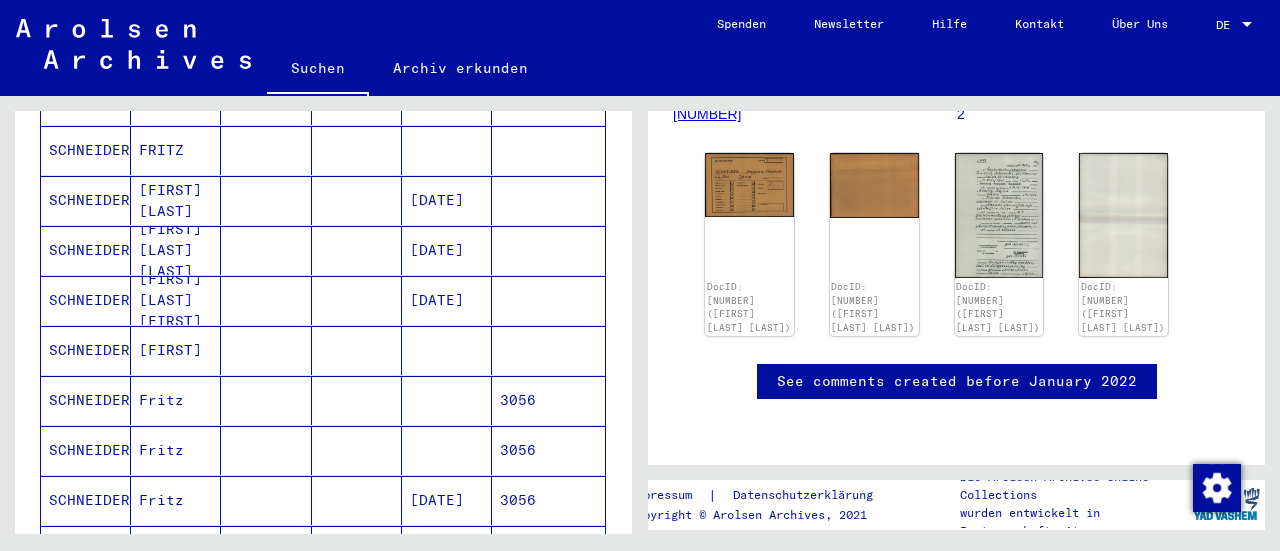 click on "SCHNEIDER" at bounding box center (86, 400) 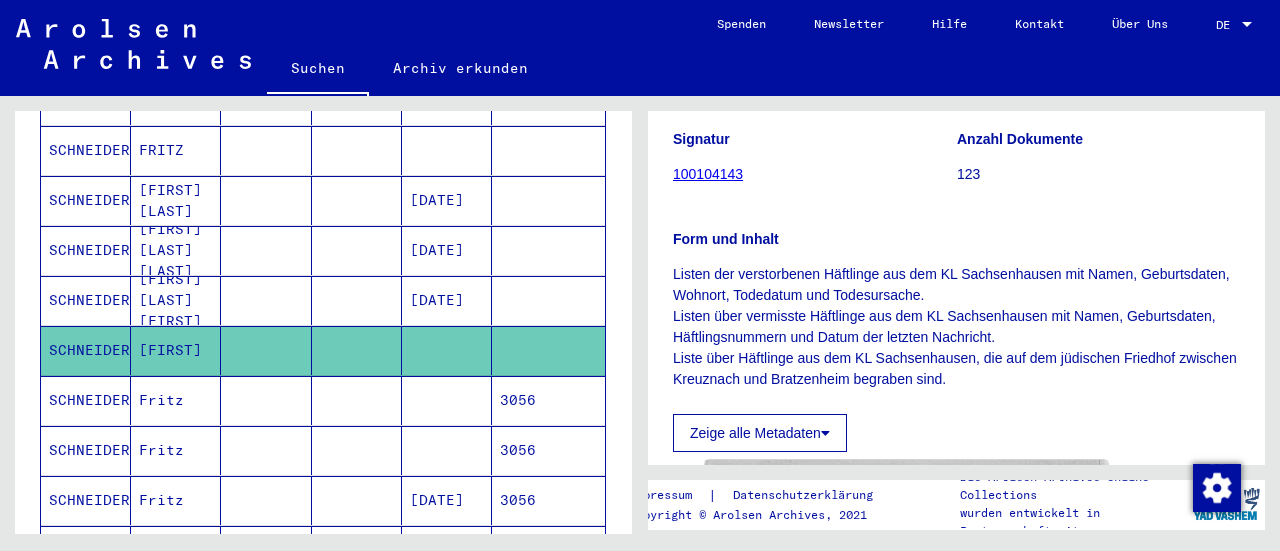 scroll, scrollTop: 281, scrollLeft: 0, axis: vertical 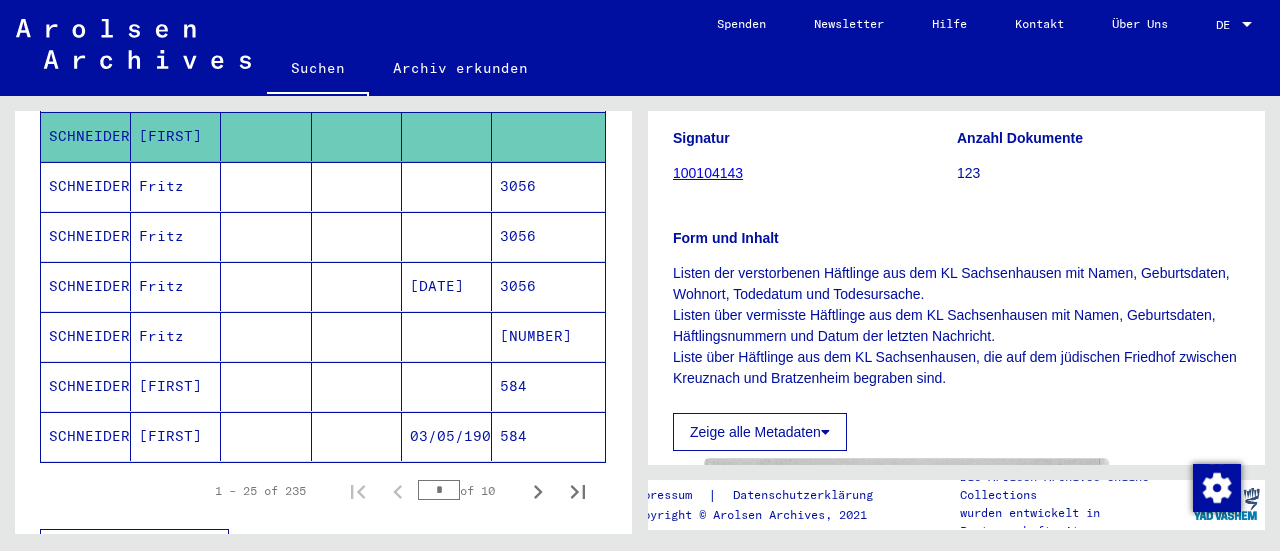 click on "SCHNEIDER" 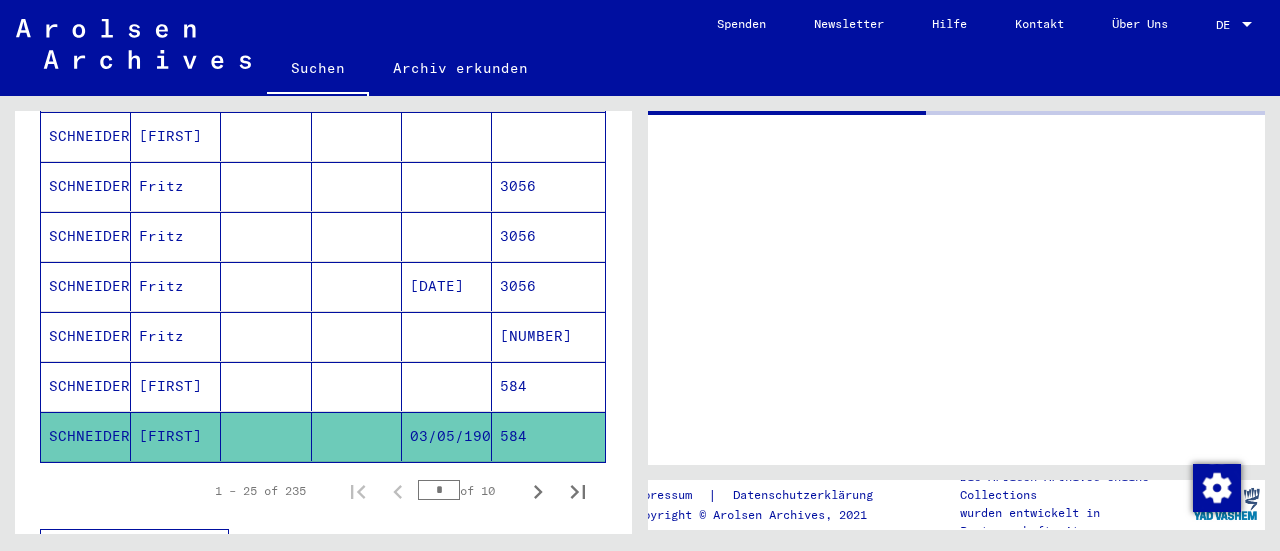 scroll, scrollTop: 0, scrollLeft: 0, axis: both 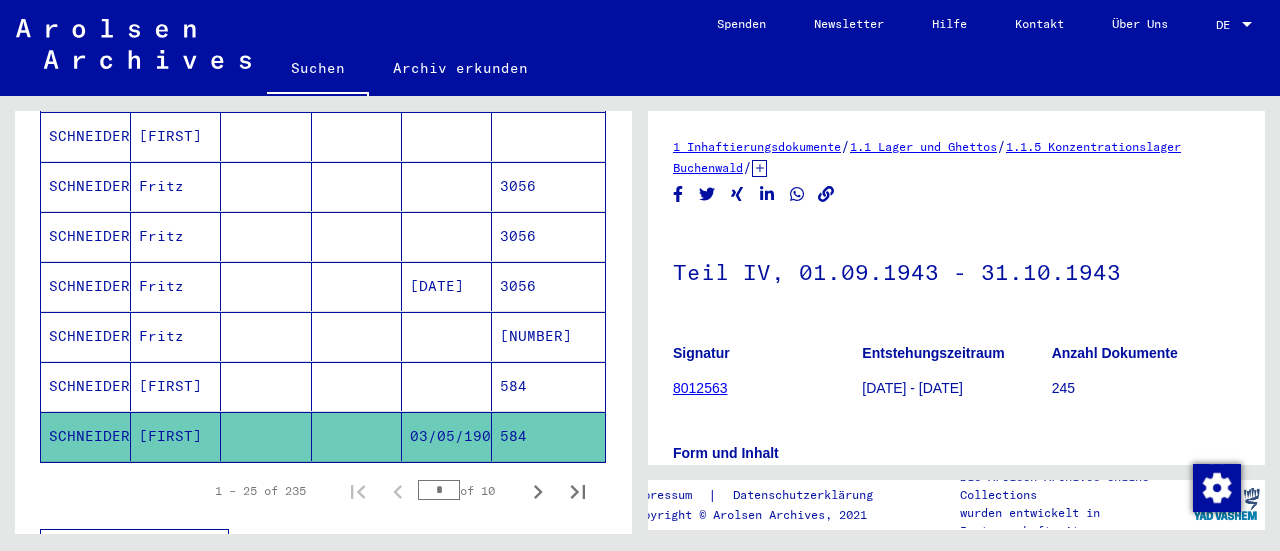 click on "SCHNEIDER" at bounding box center [86, 436] 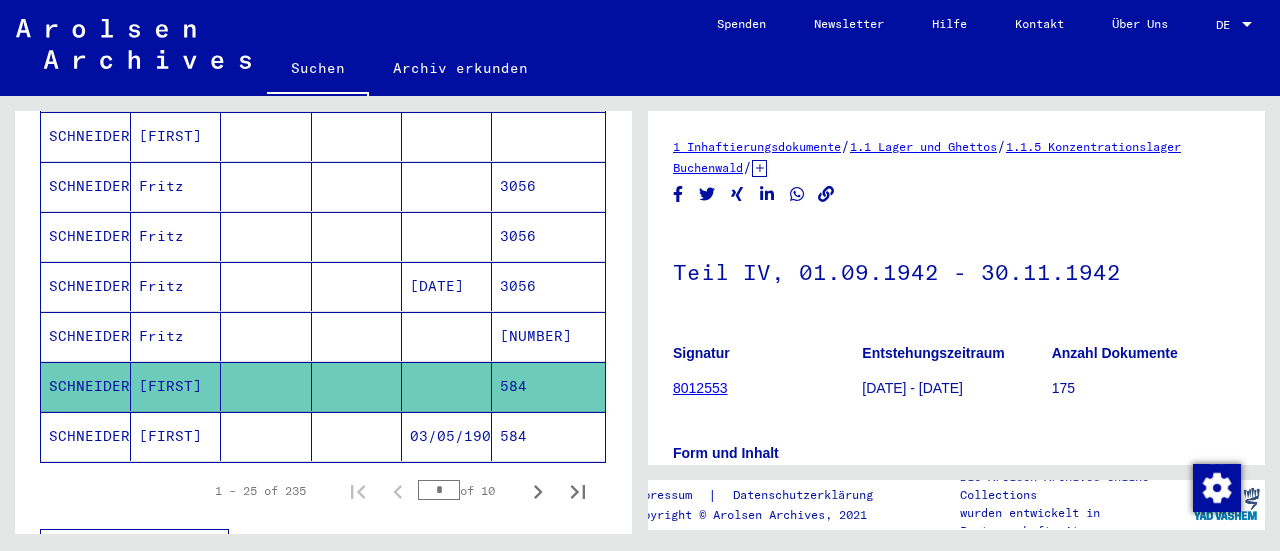 scroll, scrollTop: 0, scrollLeft: 0, axis: both 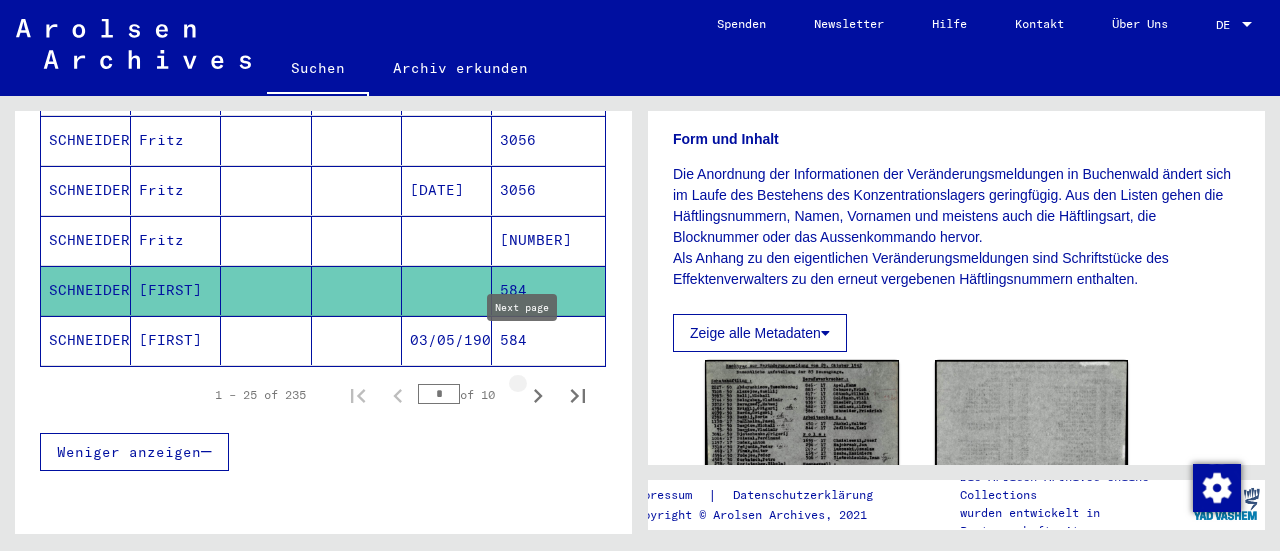 click 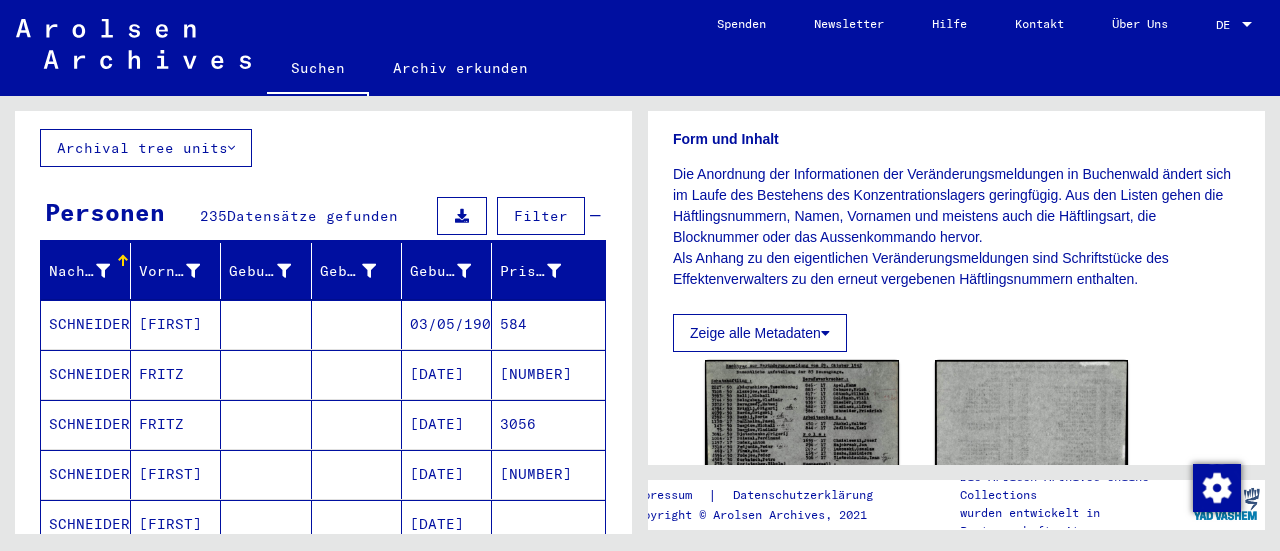 scroll, scrollTop: 106, scrollLeft: 0, axis: vertical 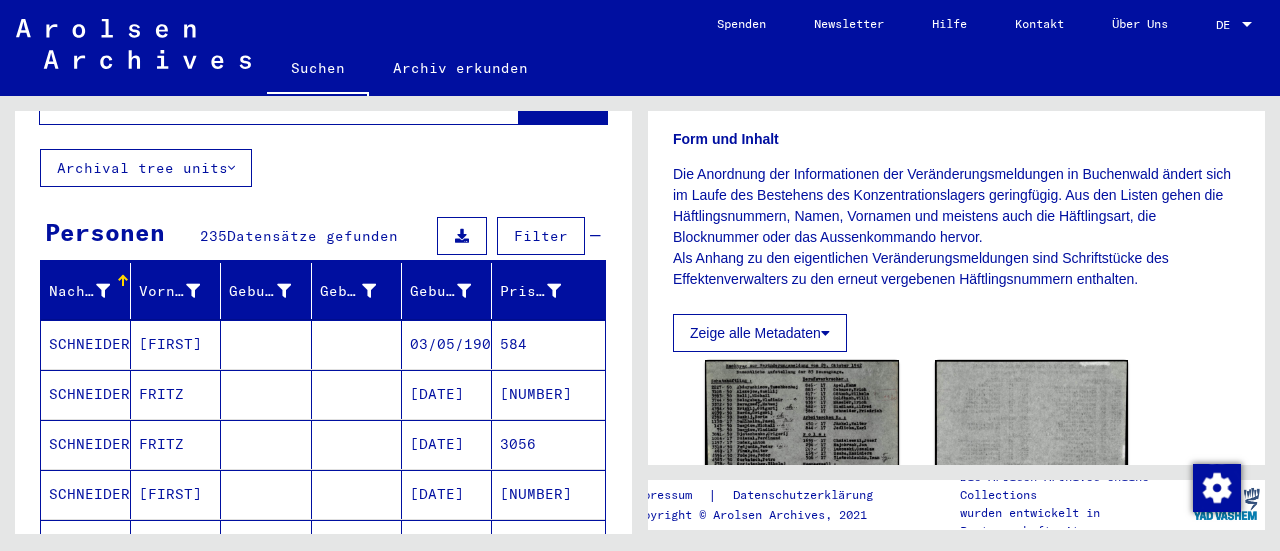 click on "Filter" at bounding box center [541, 236] 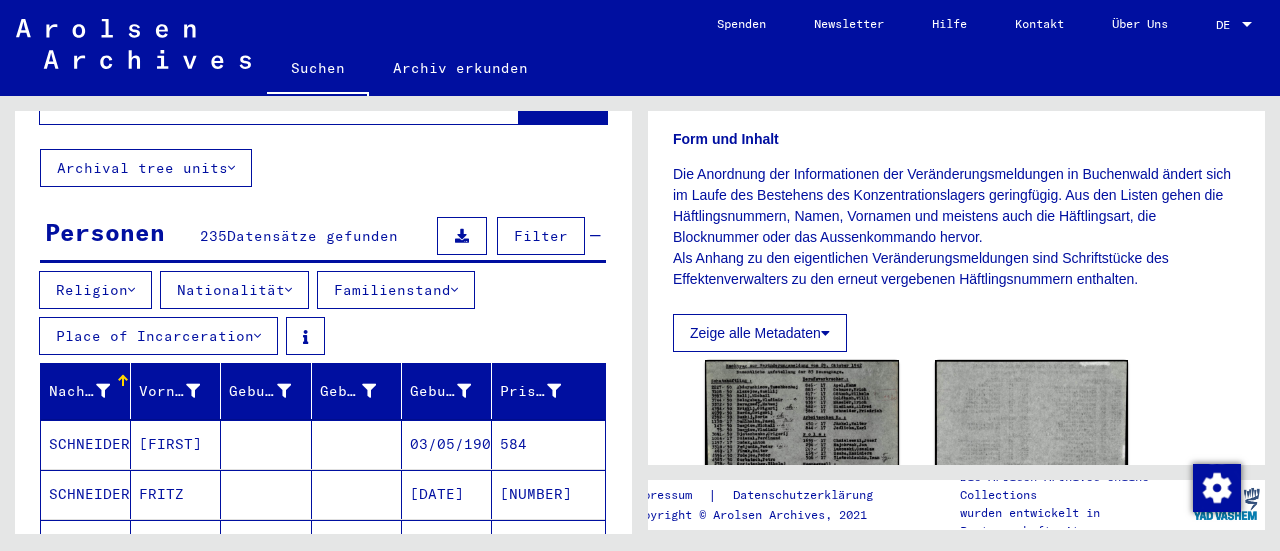 click on "Filter" at bounding box center (541, 236) 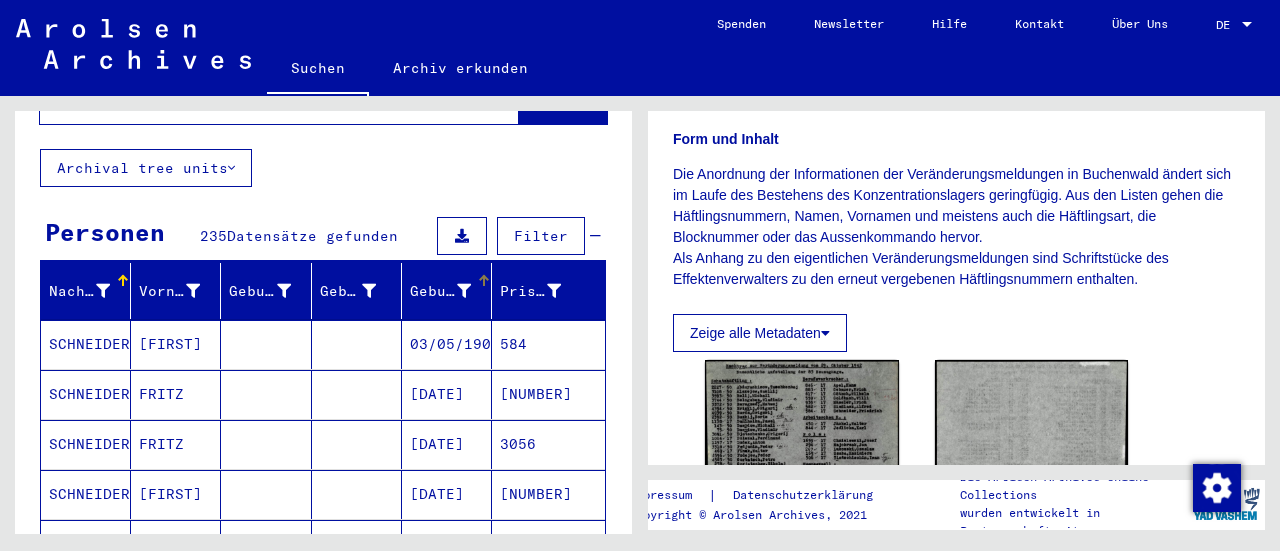 click at bounding box center (464, 291) 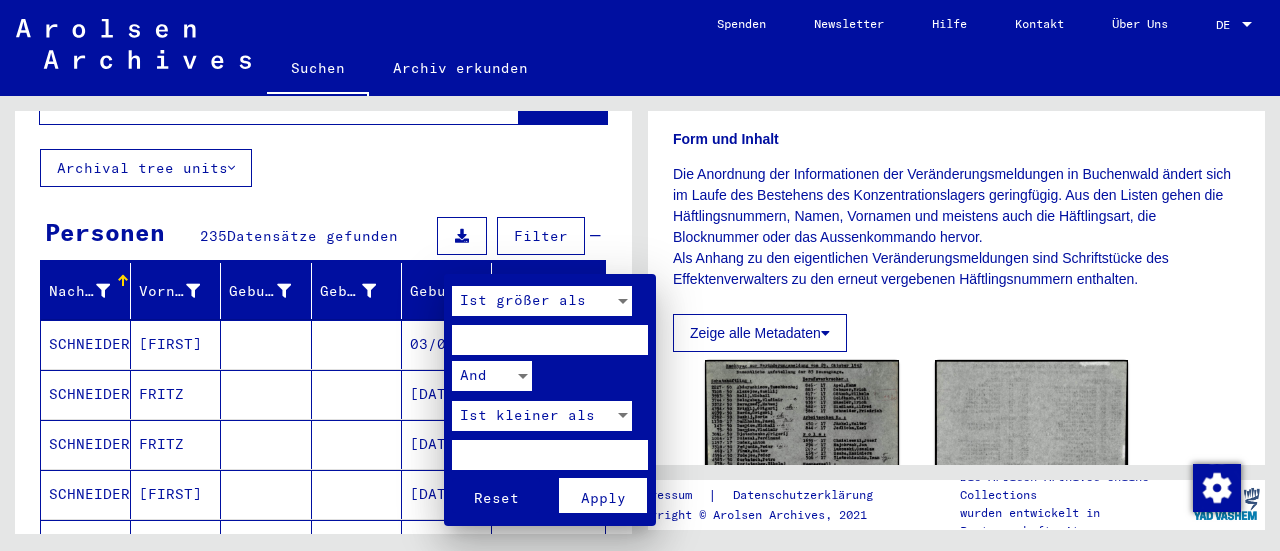 click at bounding box center [550, 340] 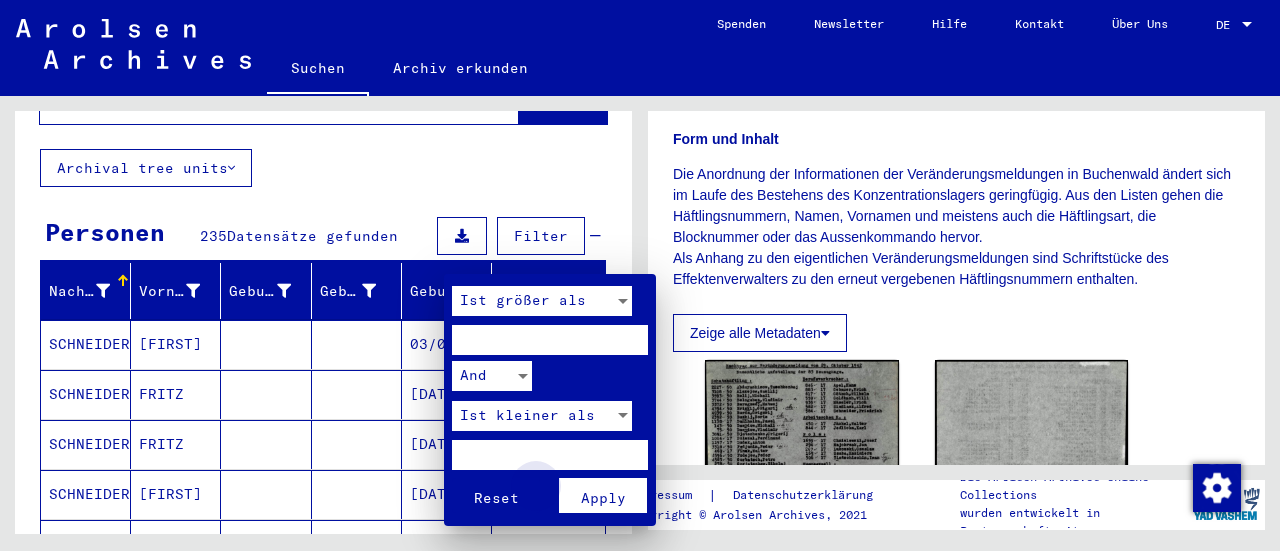 click on "Apply" at bounding box center [603, 498] 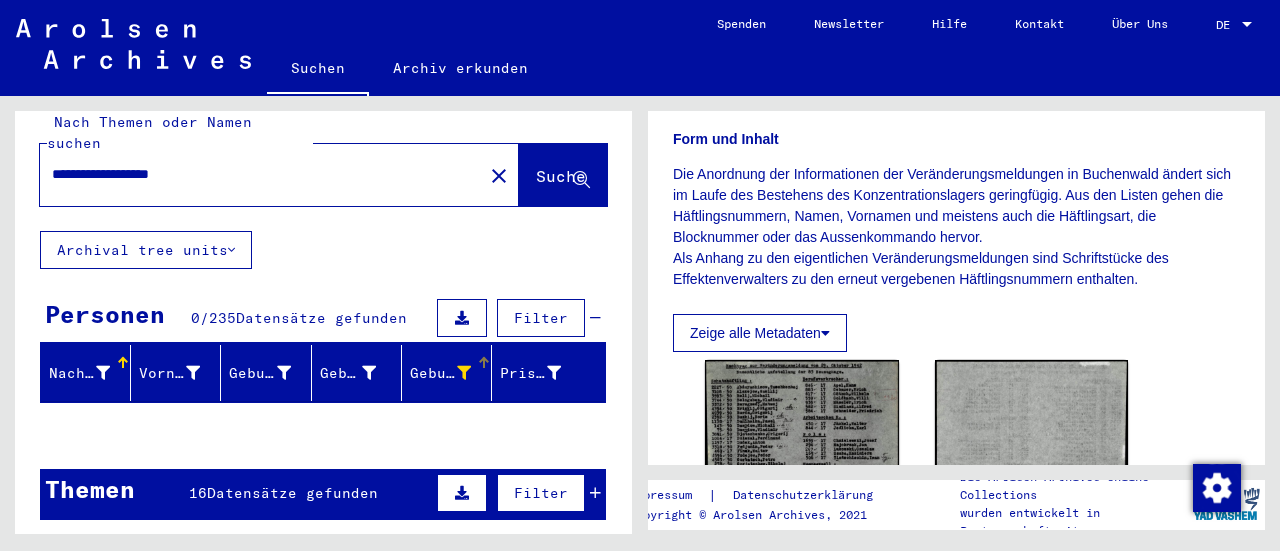 scroll, scrollTop: 22, scrollLeft: 0, axis: vertical 